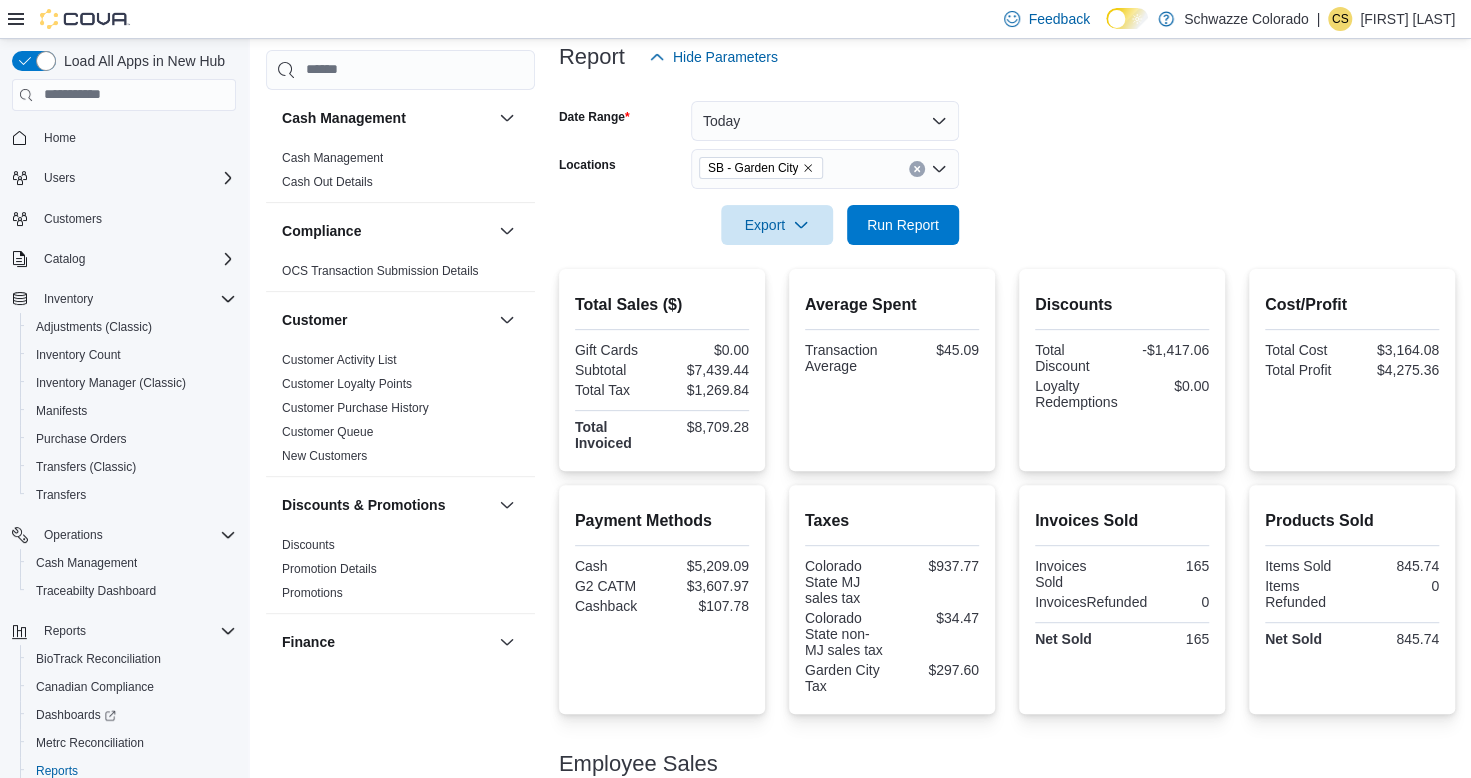 scroll, scrollTop: 149, scrollLeft: 0, axis: vertical 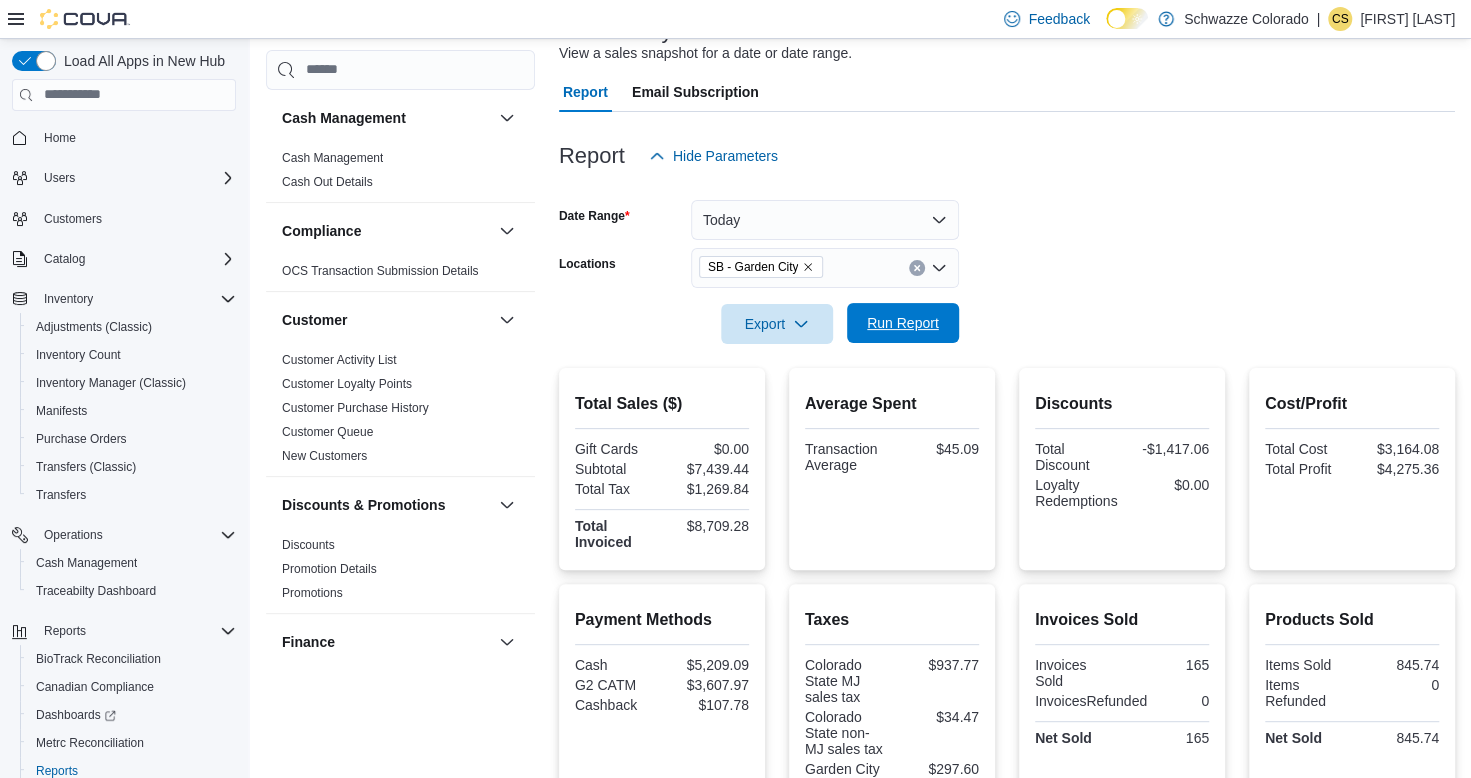 click on "Run Report" at bounding box center (903, 323) 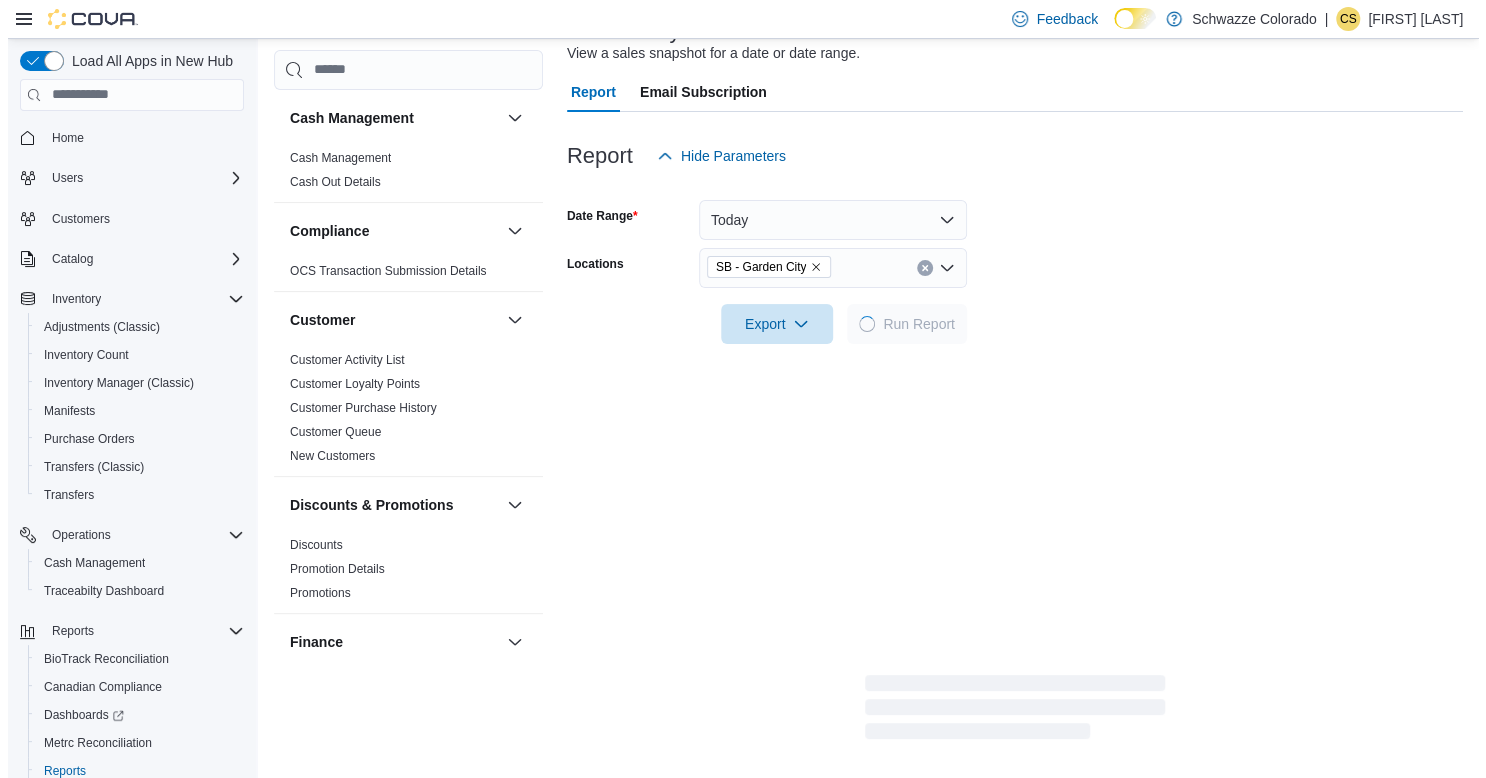scroll, scrollTop: 0, scrollLeft: 0, axis: both 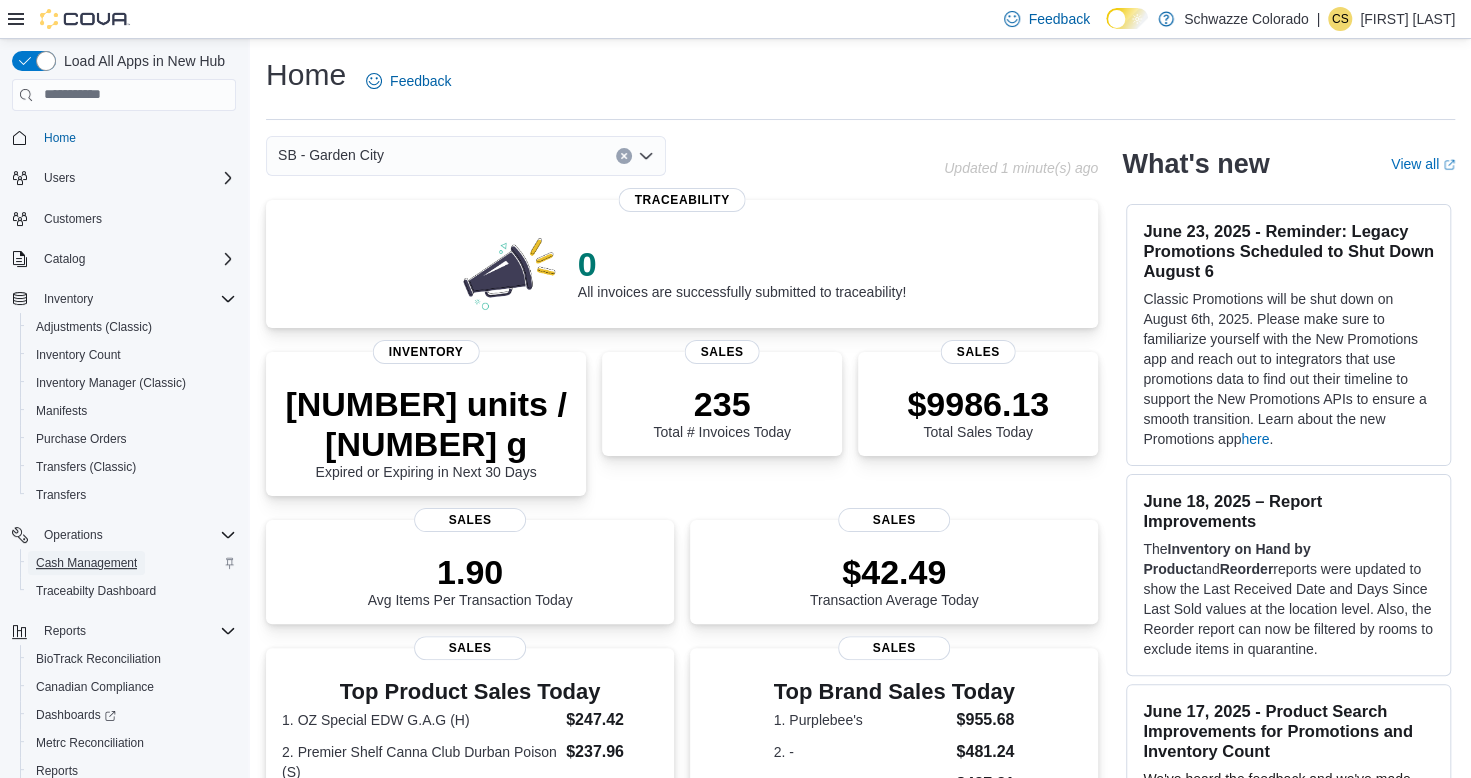 click on "Cash Management" at bounding box center [86, 563] 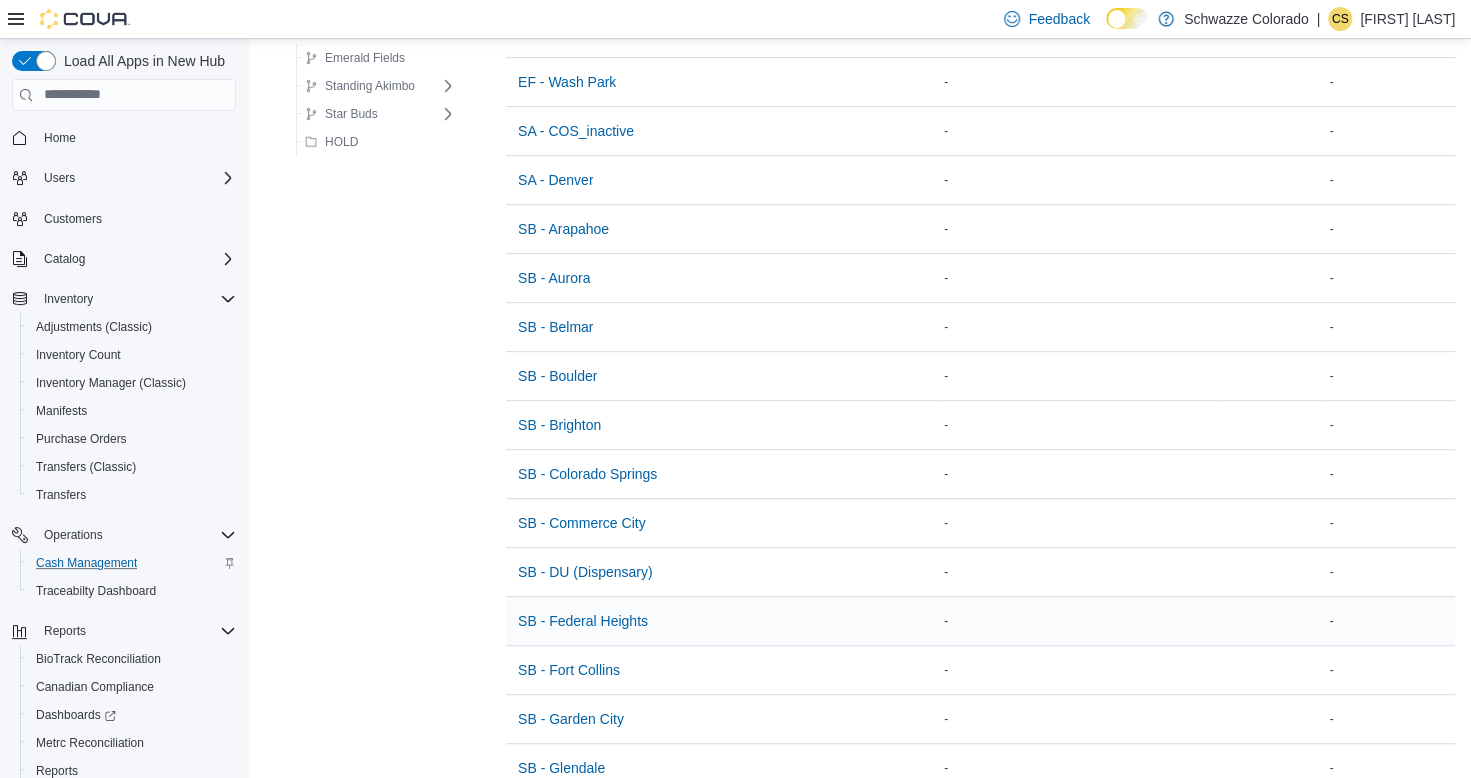 scroll, scrollTop: 500, scrollLeft: 0, axis: vertical 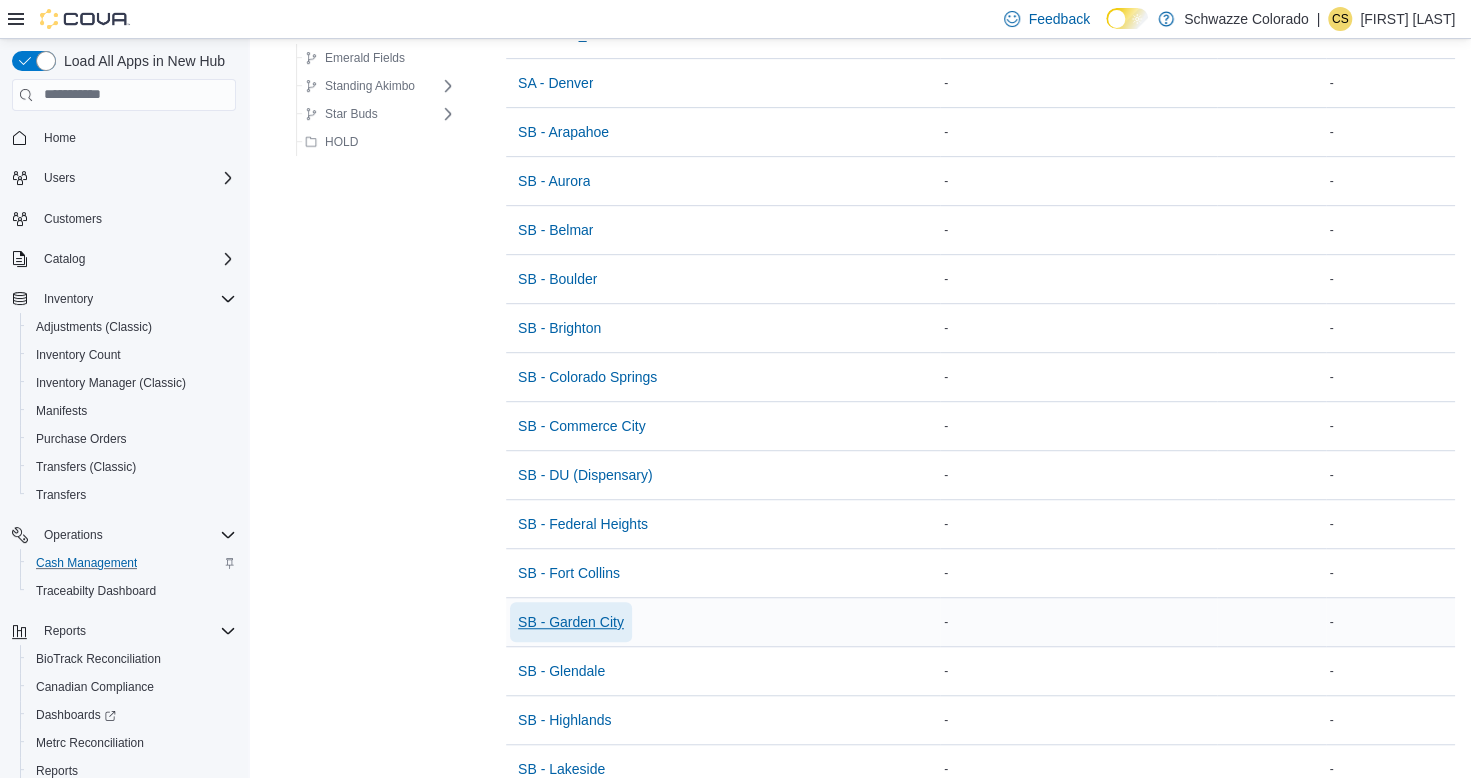 click on "SB - Garden City" at bounding box center [571, 622] 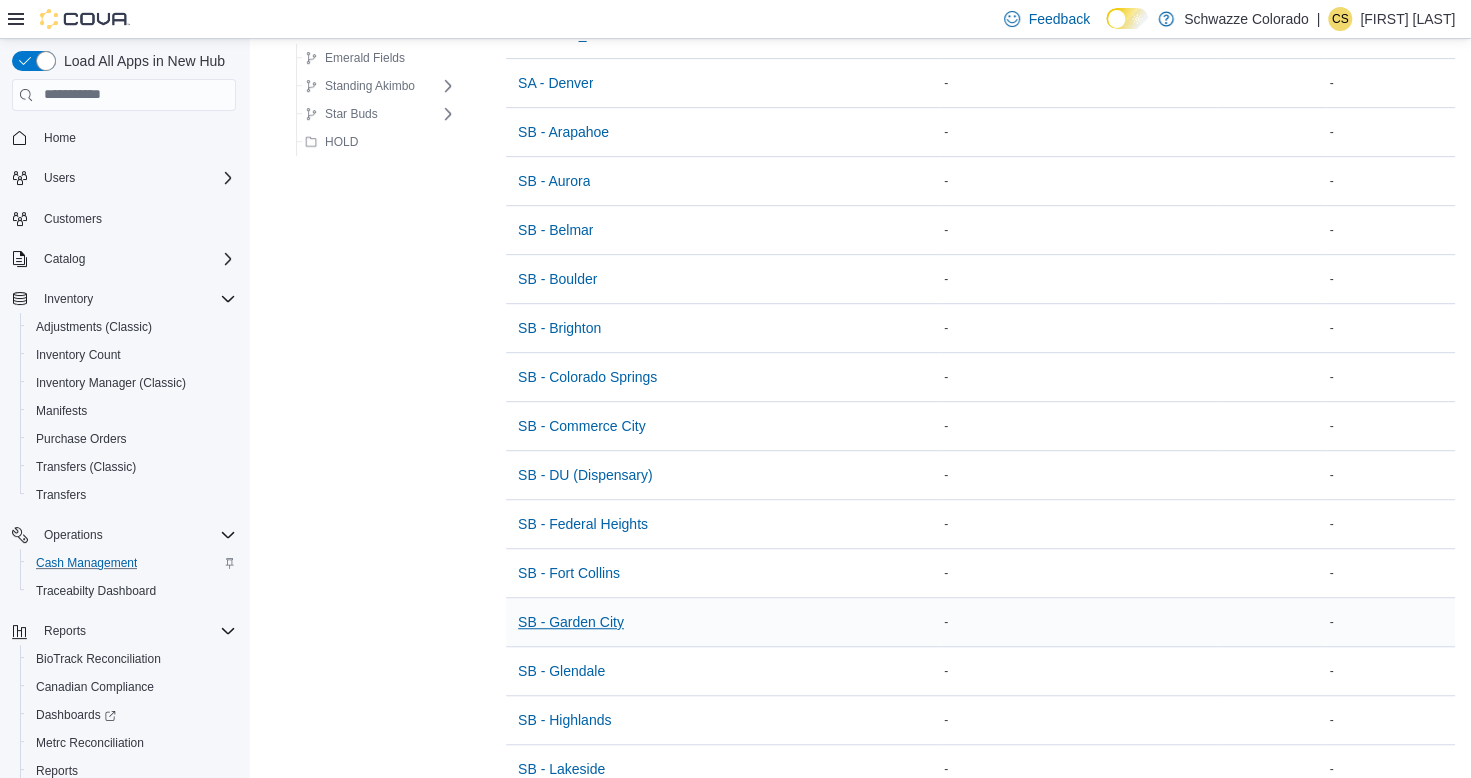 scroll, scrollTop: 0, scrollLeft: 0, axis: both 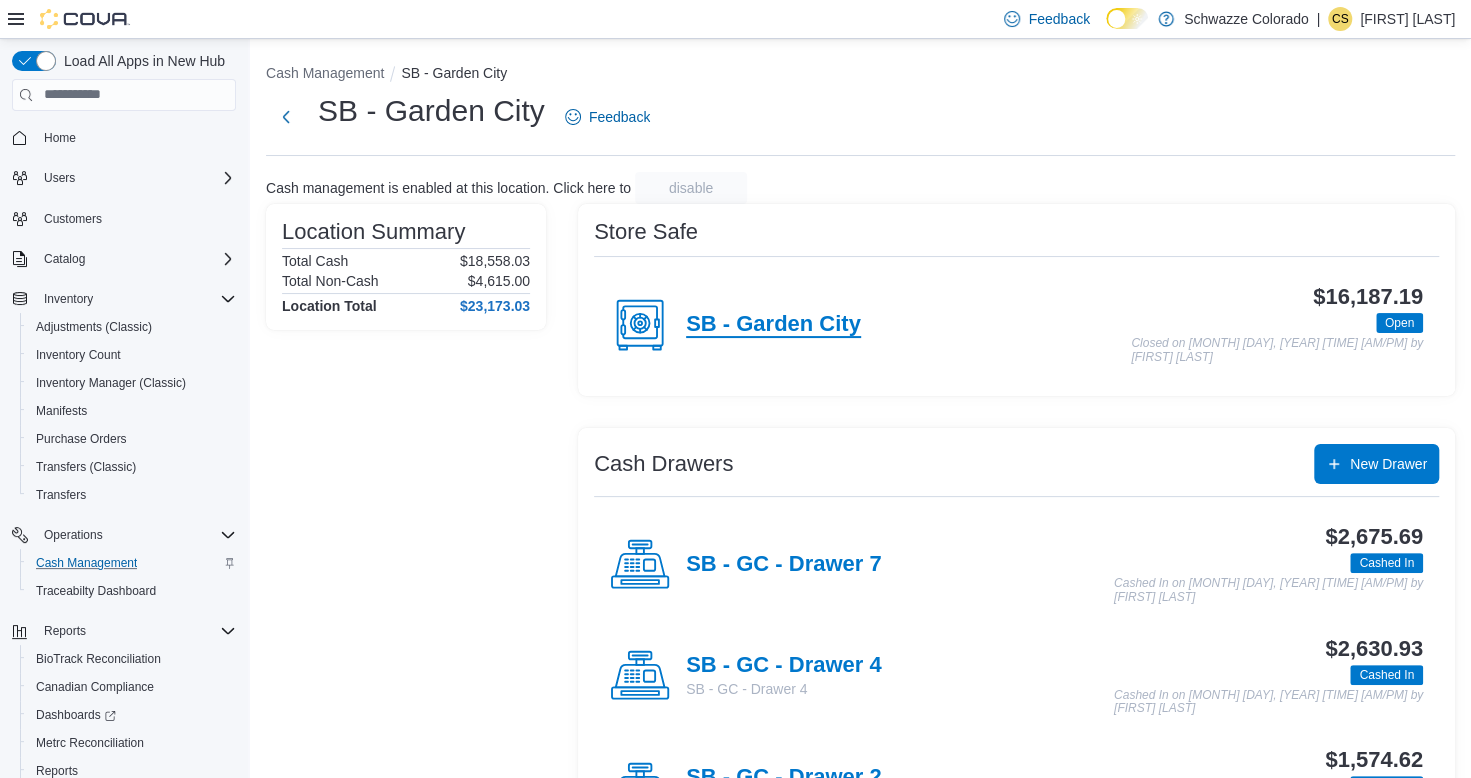 click on "SB - Garden City" at bounding box center (773, 325) 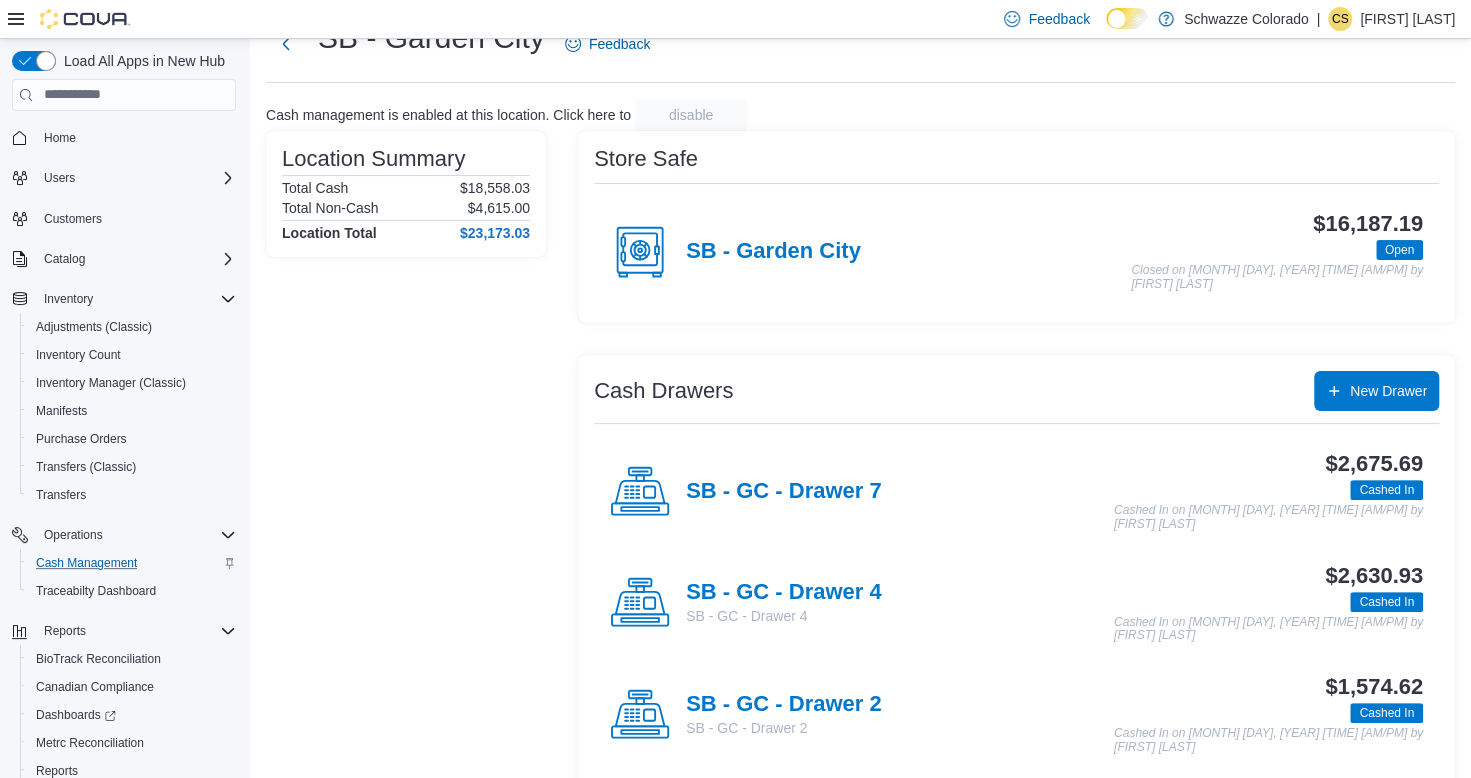 scroll, scrollTop: 100, scrollLeft: 0, axis: vertical 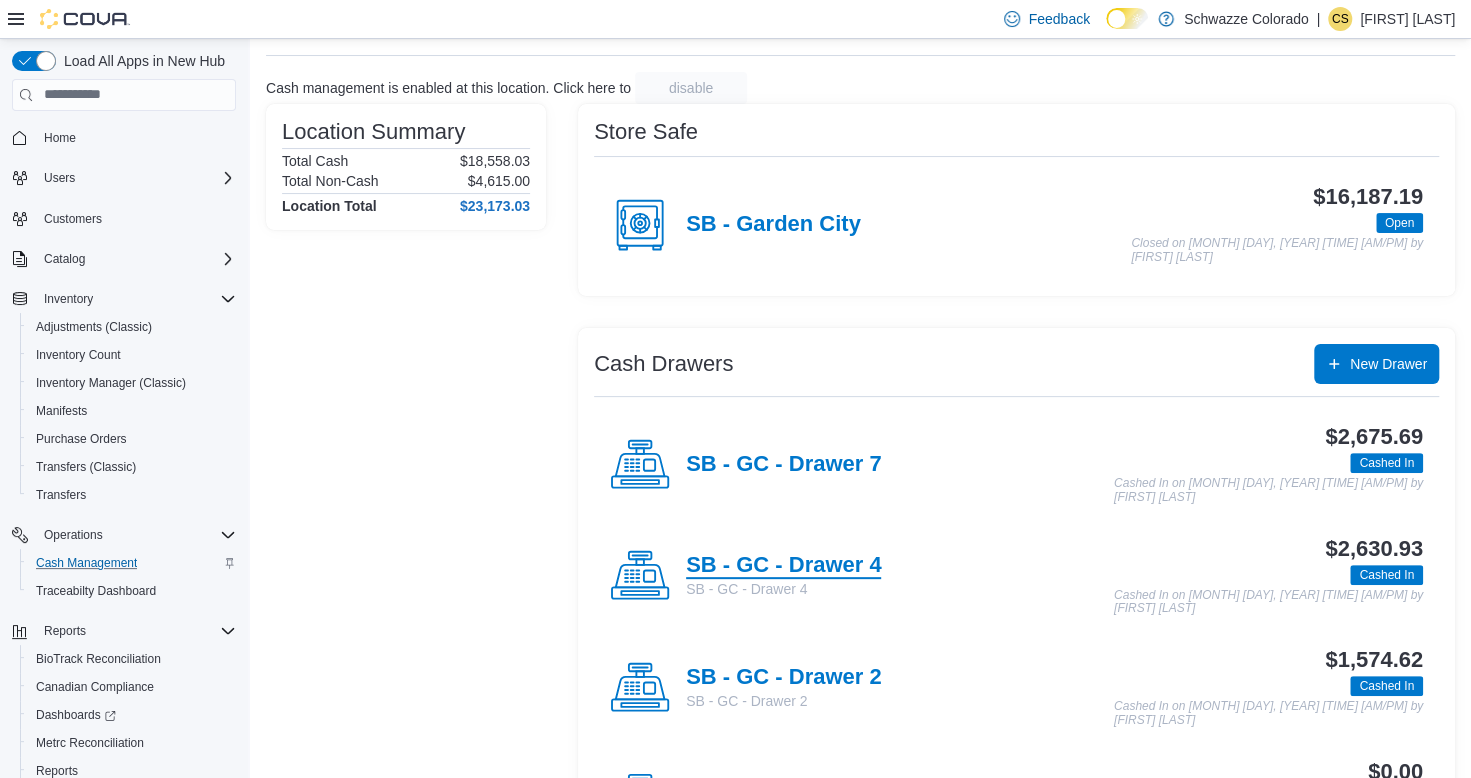 click on "SB - GC - Drawer 4" at bounding box center (783, 566) 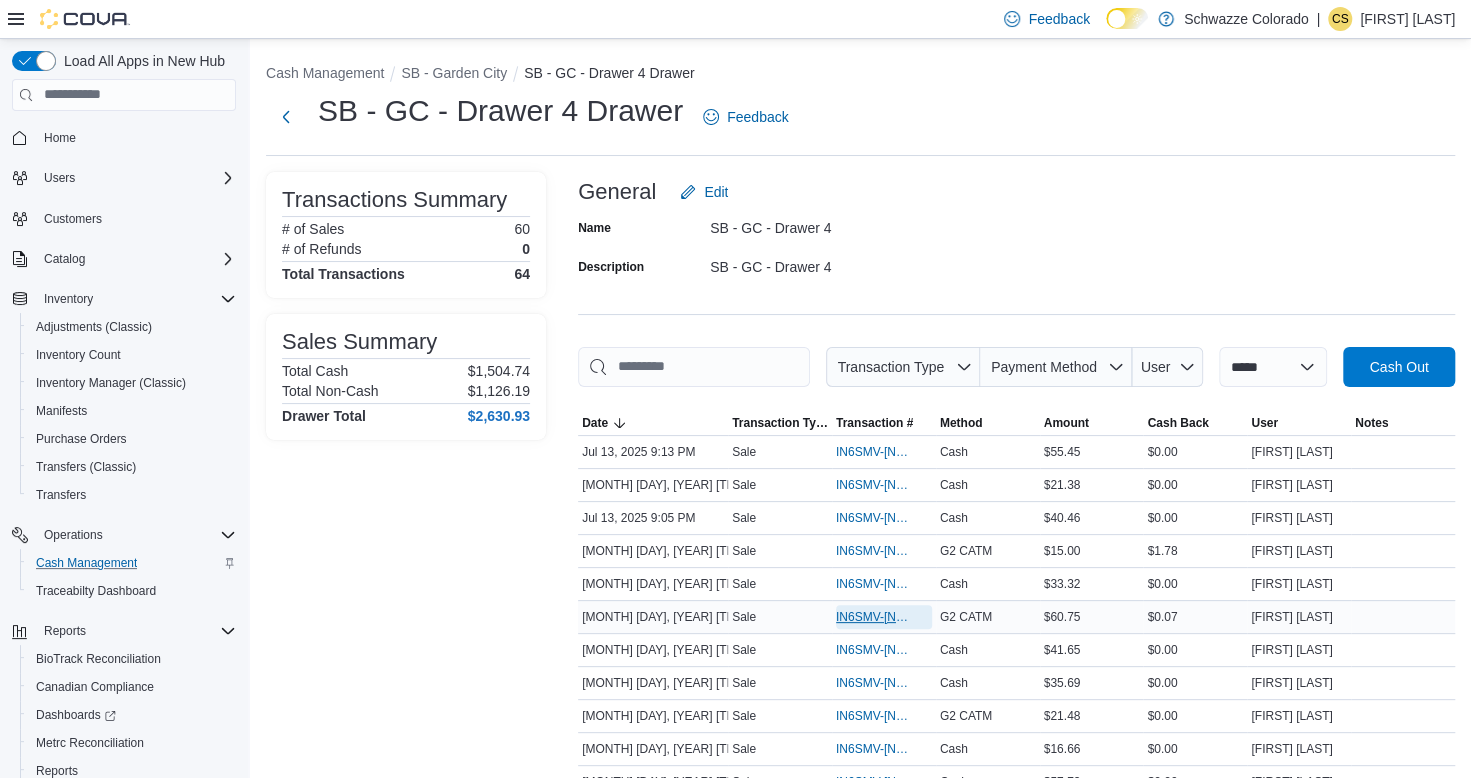 click on "IN6SMV-[NUMBER]" at bounding box center [874, 617] 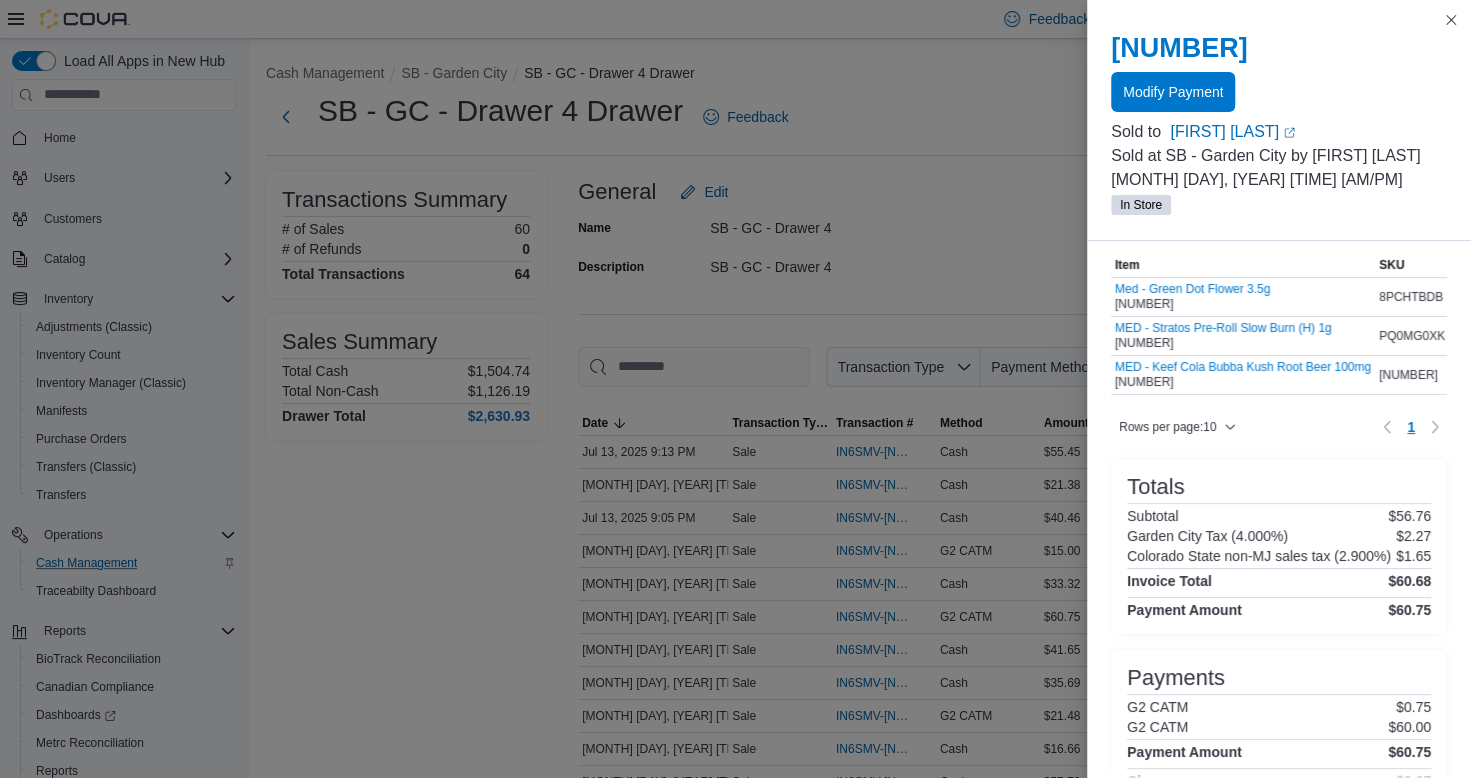 scroll, scrollTop: 156, scrollLeft: 0, axis: vertical 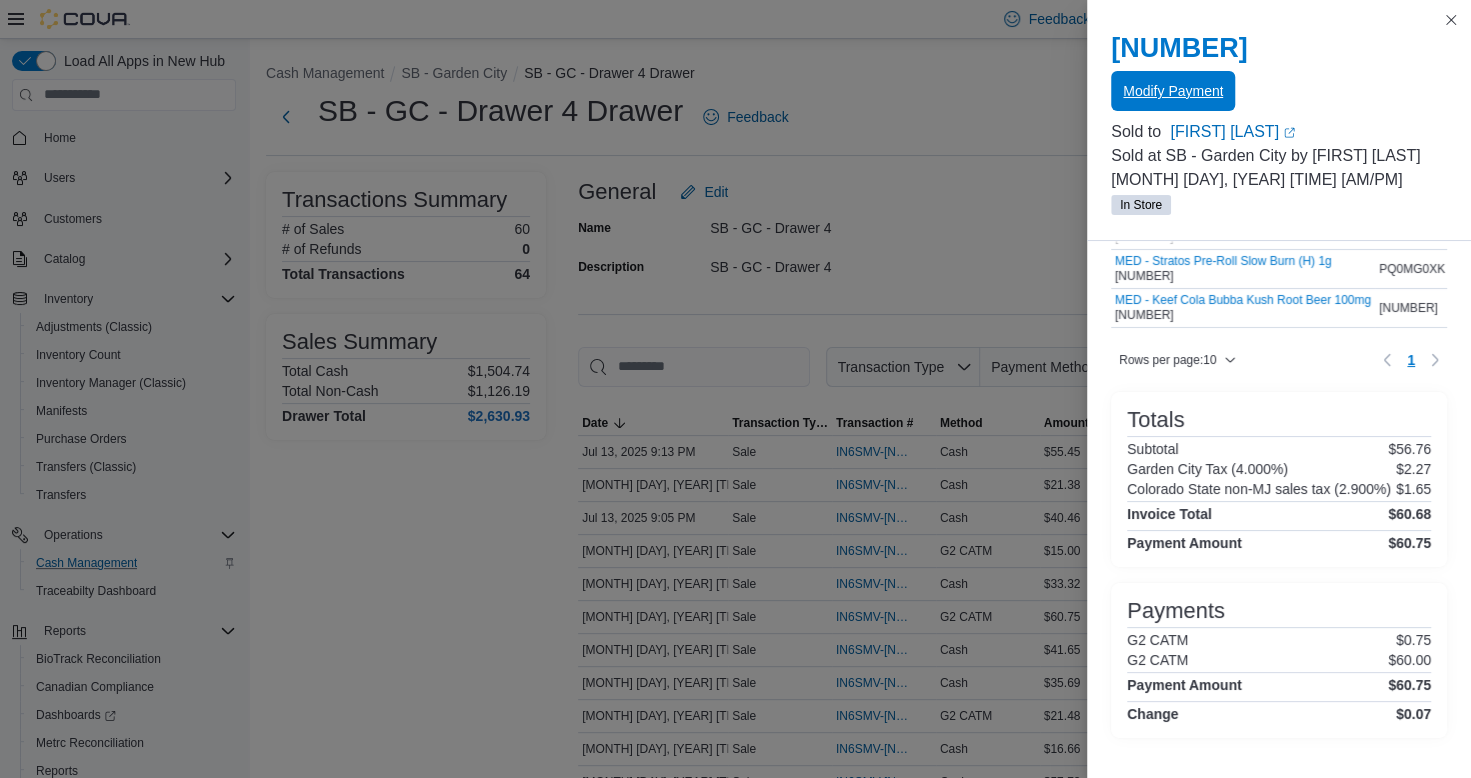 click on "Modify Payment" at bounding box center [1173, 91] 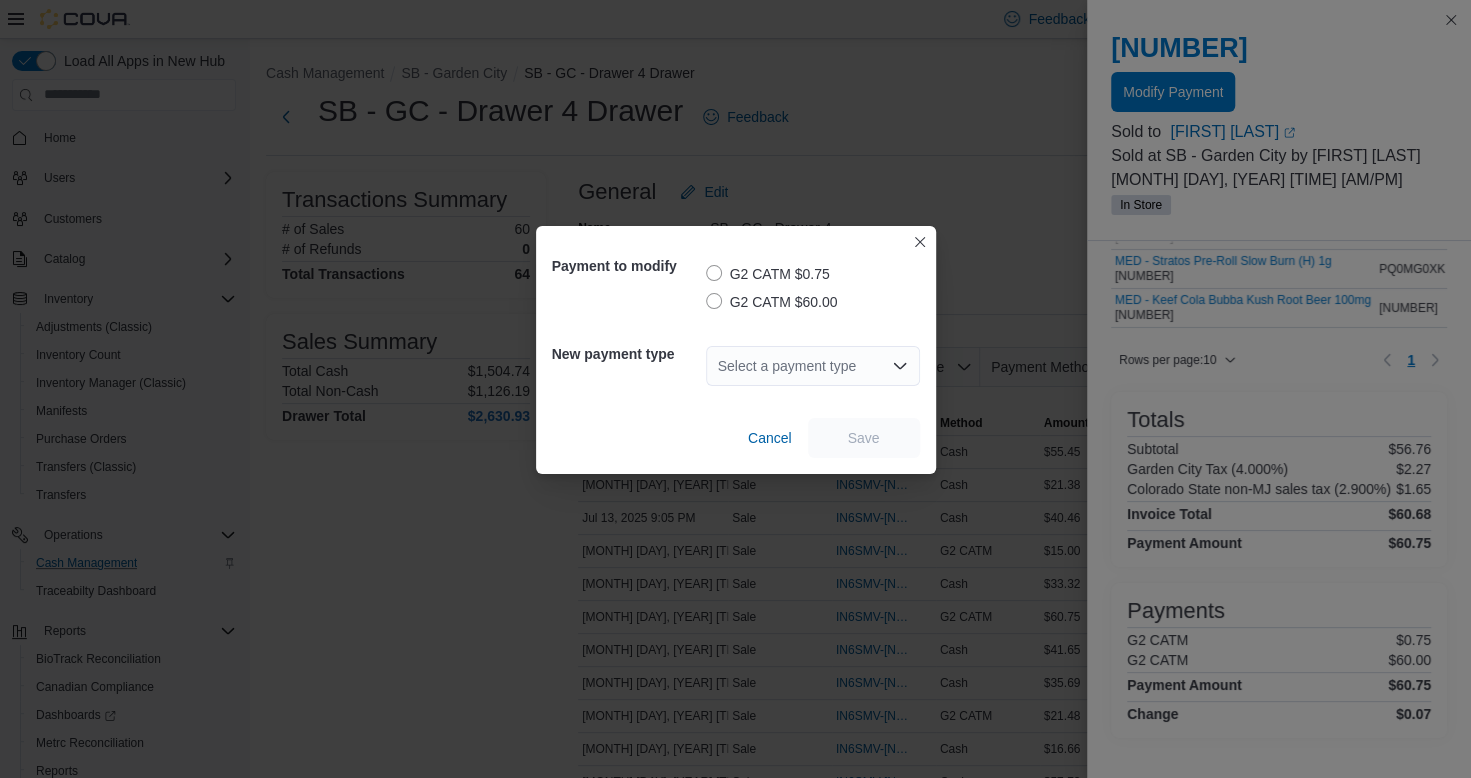 click on "G2 CATM $0.75" at bounding box center [768, 274] 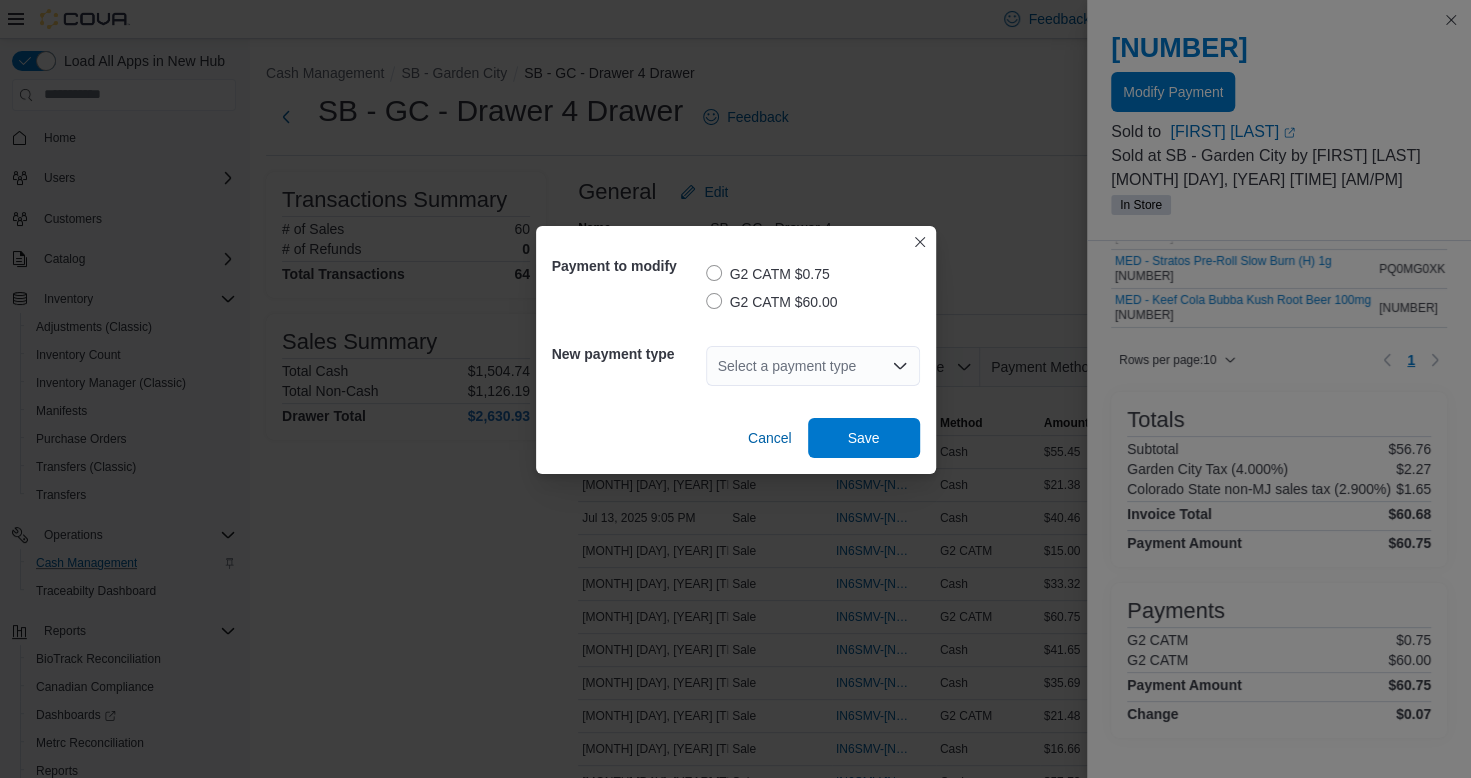 click on "Select a payment type" at bounding box center [813, 366] 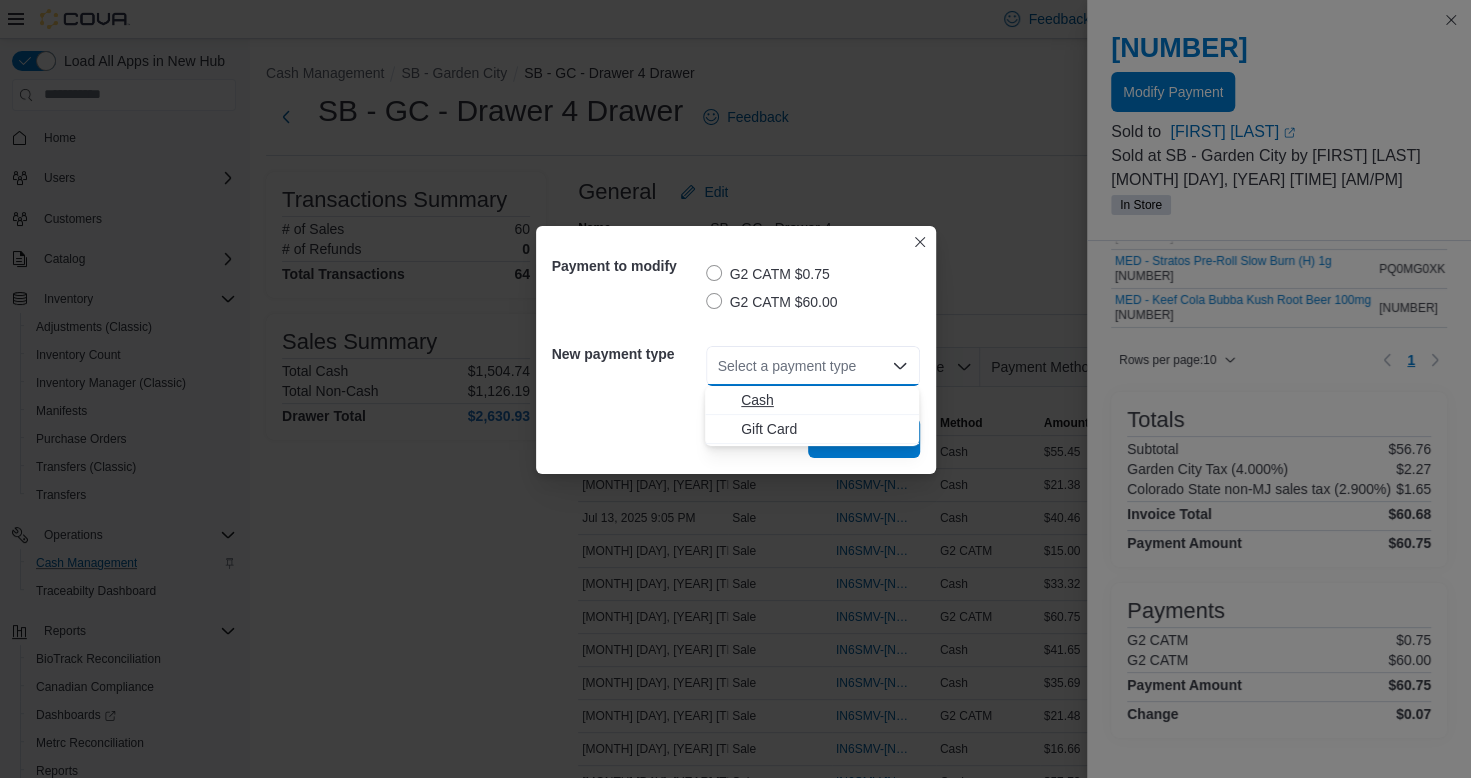 click on "Cash" at bounding box center (824, 400) 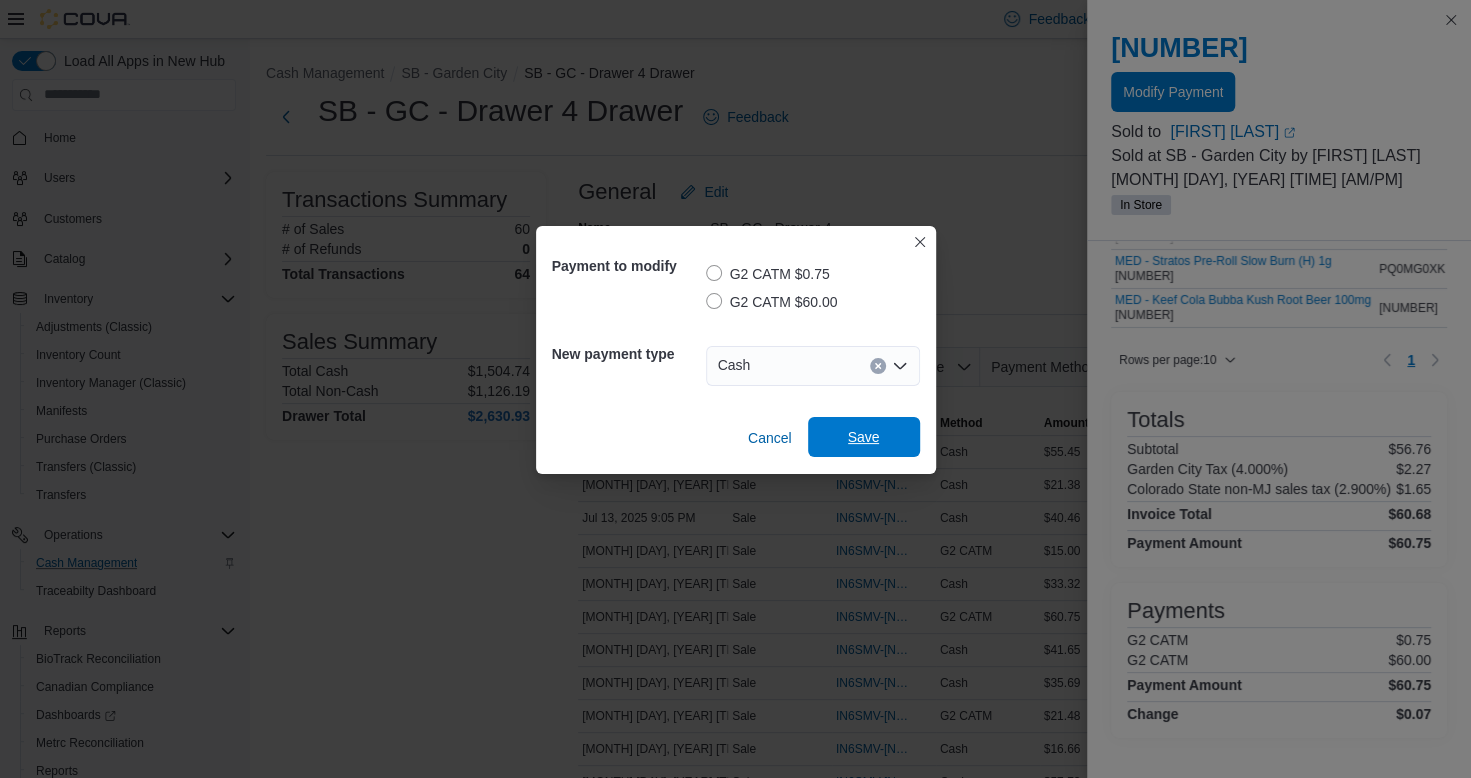 click on "Save" at bounding box center [864, 437] 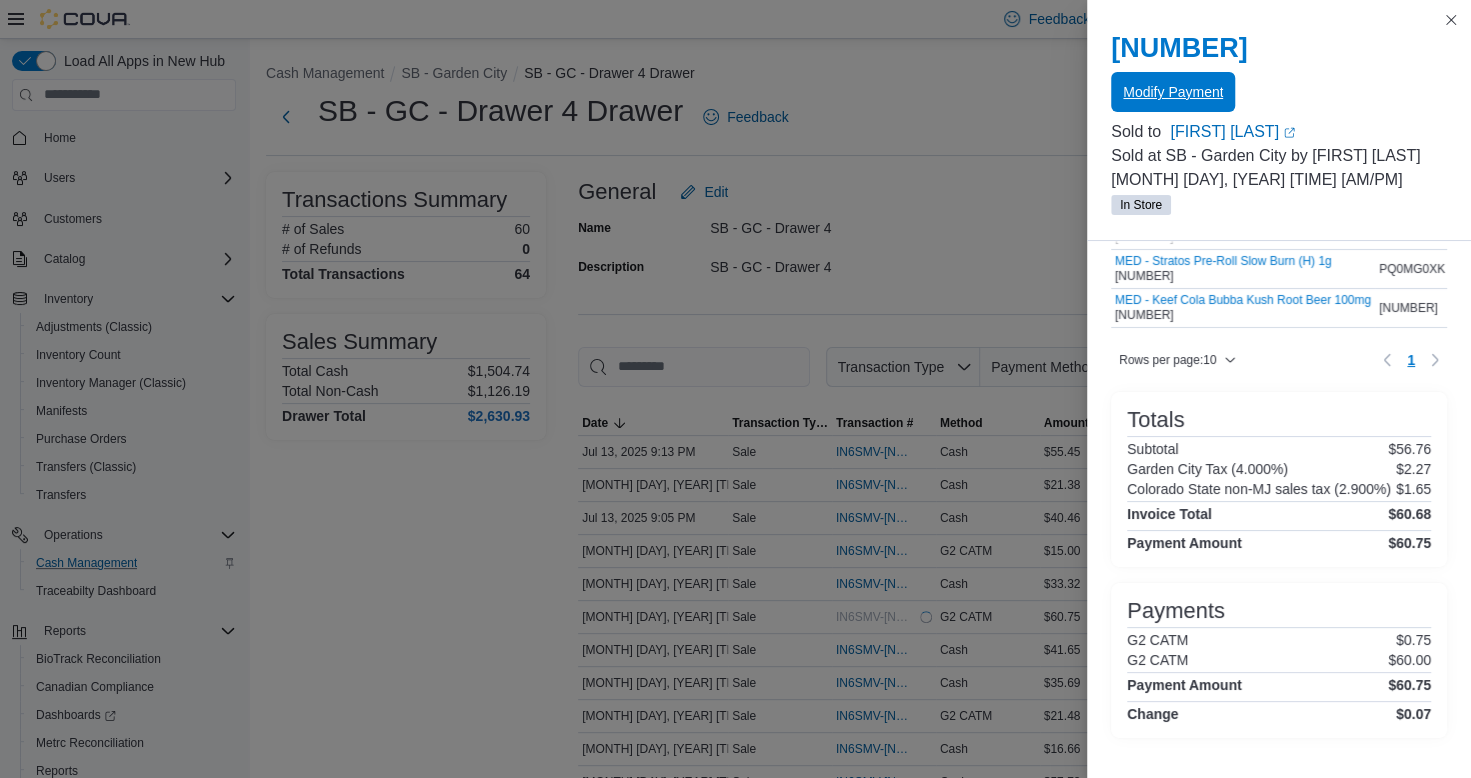 scroll, scrollTop: 0, scrollLeft: 0, axis: both 